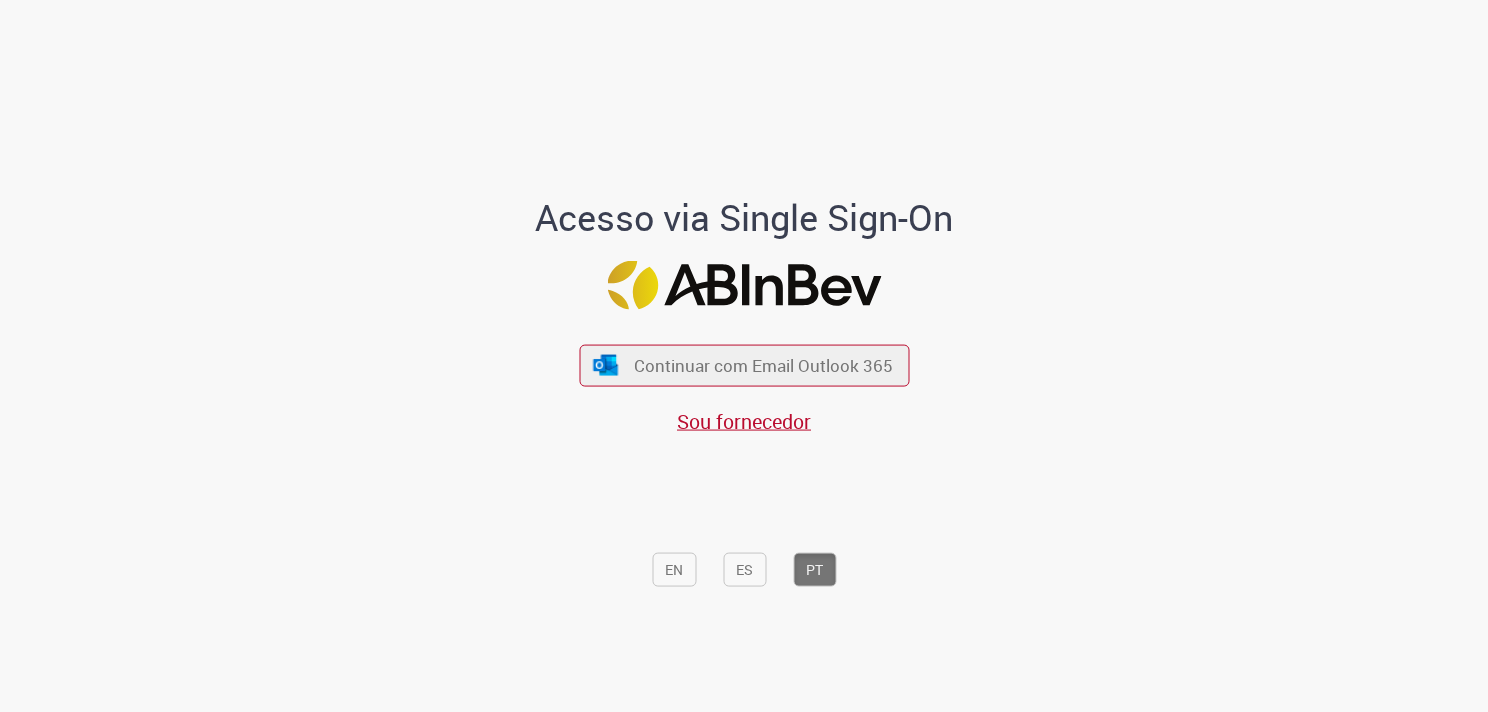 scroll, scrollTop: 0, scrollLeft: 0, axis: both 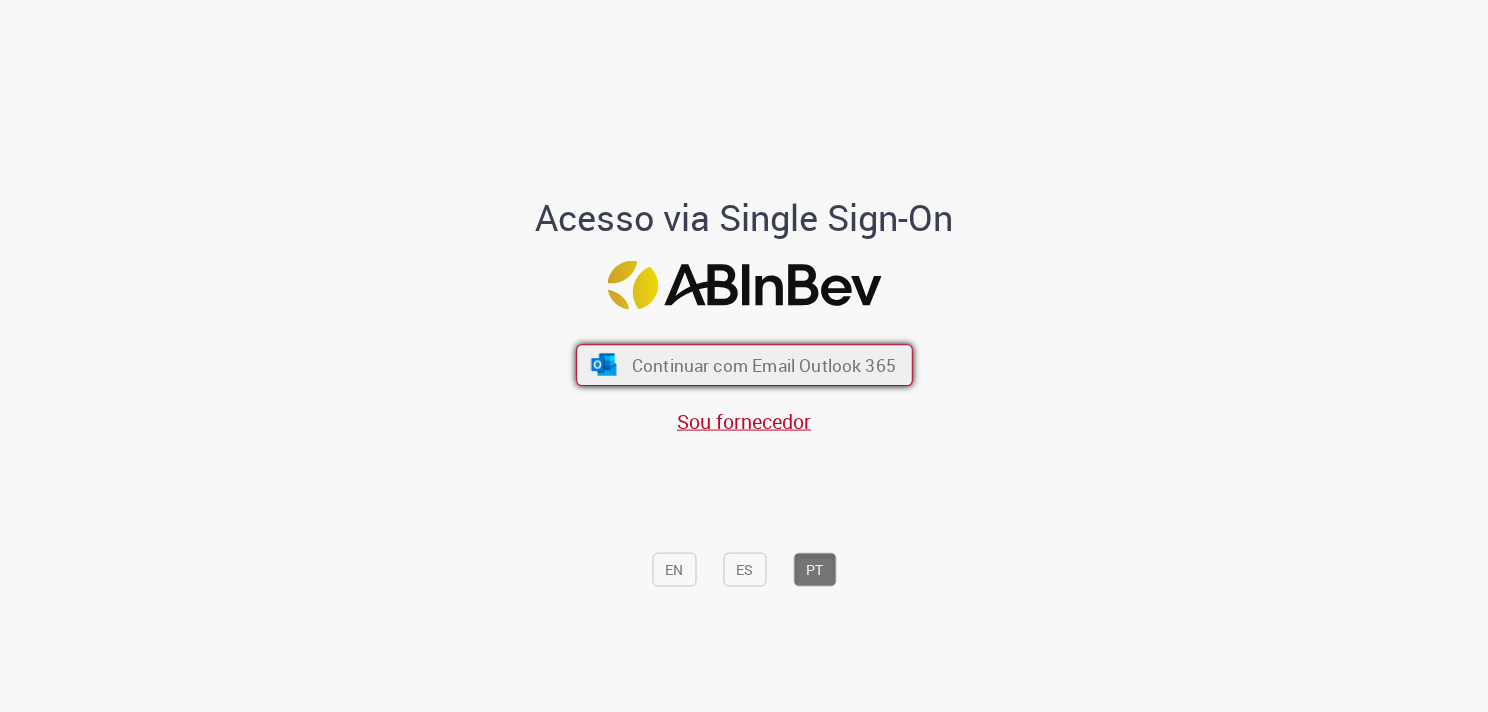 drag, startPoint x: 885, startPoint y: 361, endPoint x: 886, endPoint y: 336, distance: 25.019993 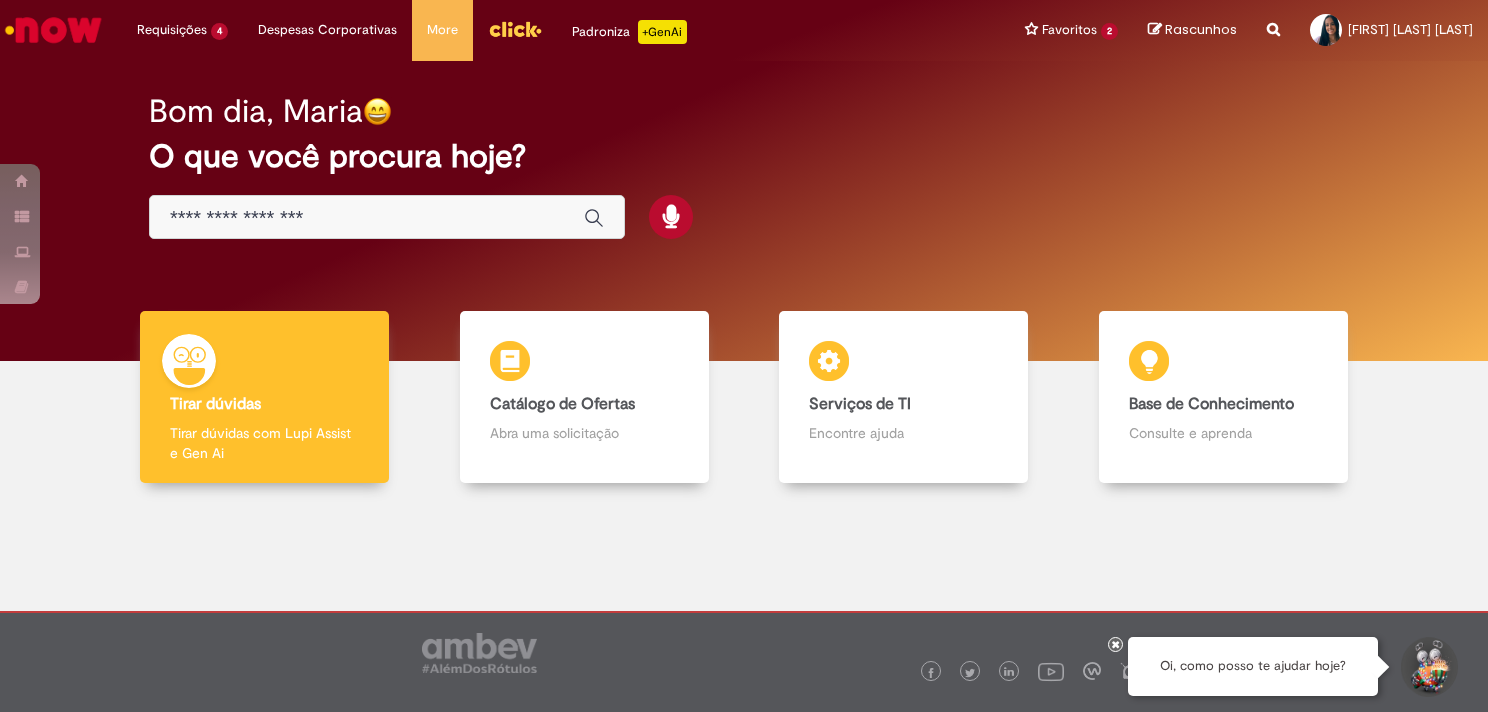 scroll, scrollTop: 0, scrollLeft: 0, axis: both 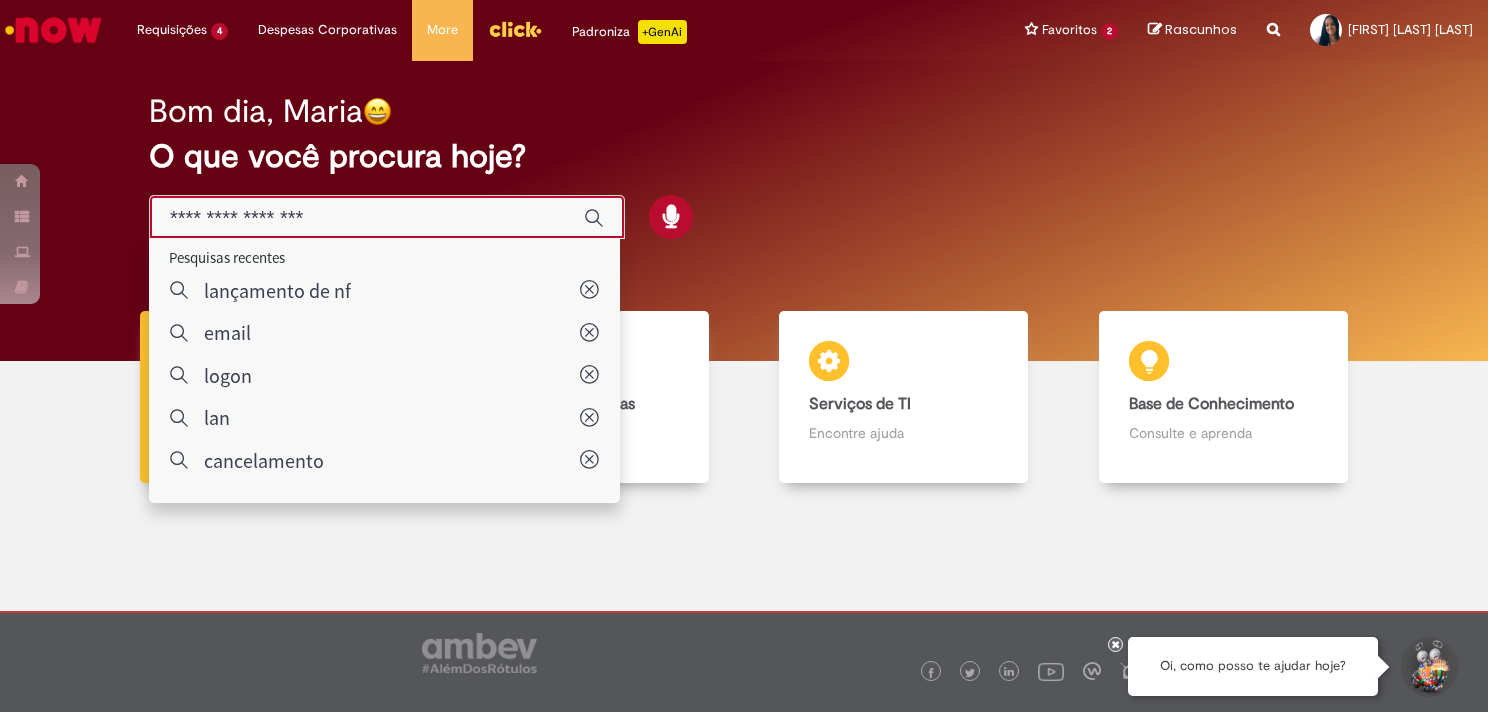 type on "**********" 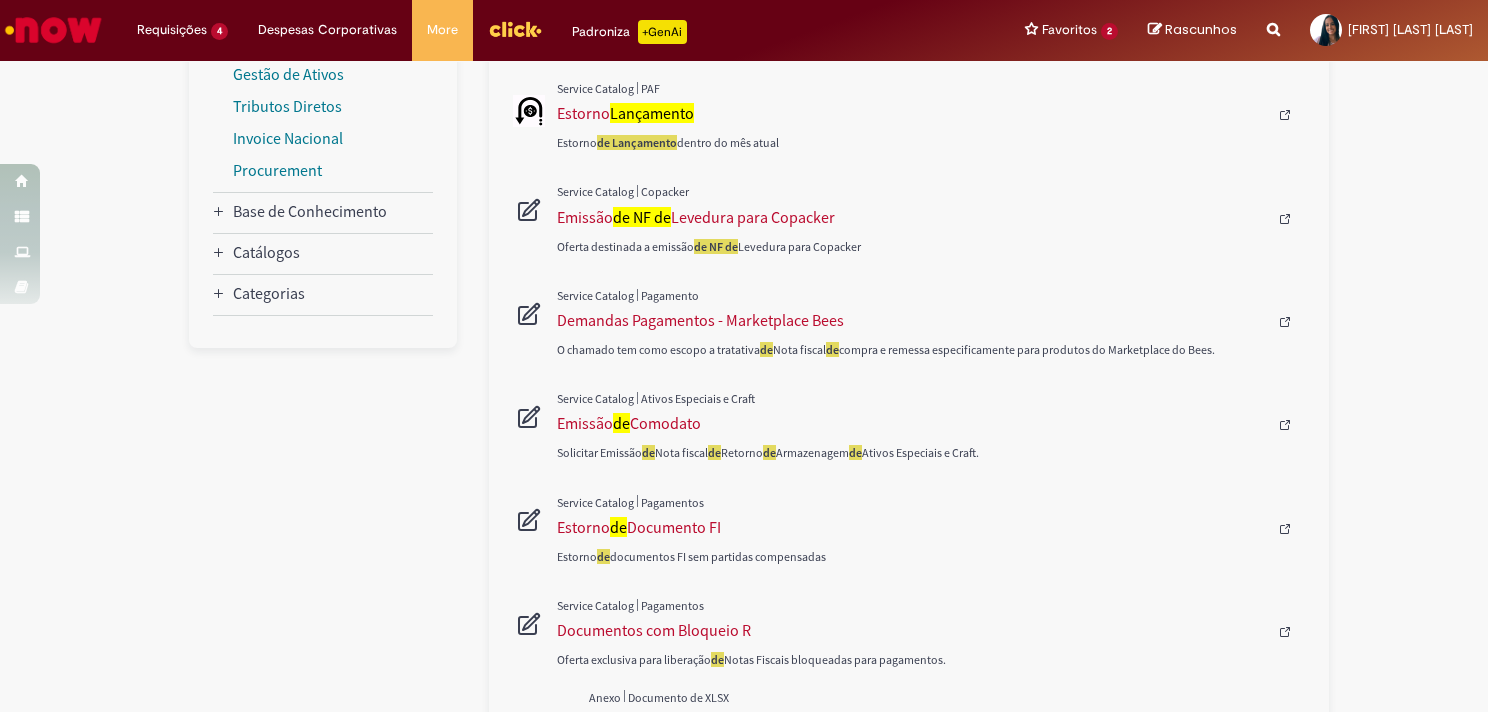 scroll, scrollTop: 100, scrollLeft: 0, axis: vertical 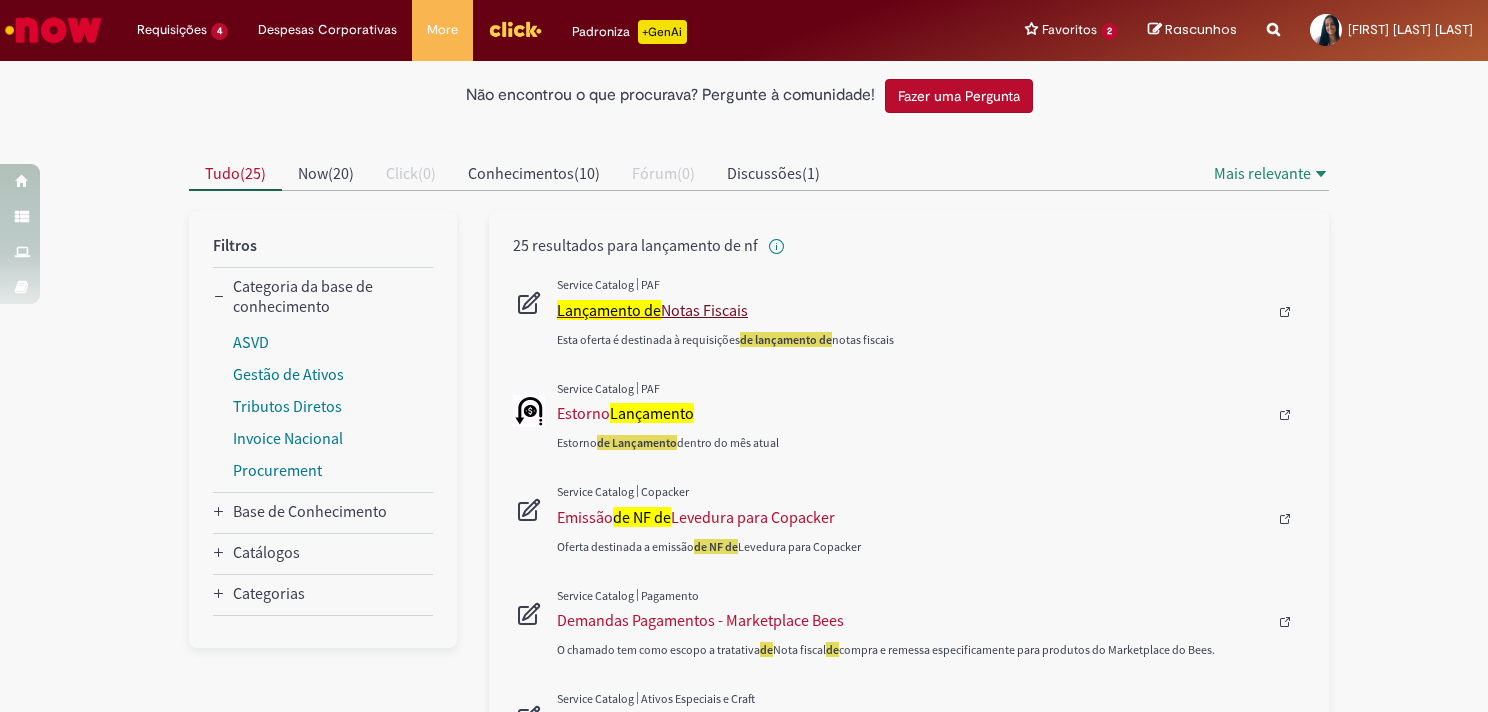 click on "Lançamento de  Notas Fiscais" at bounding box center (912, 310) 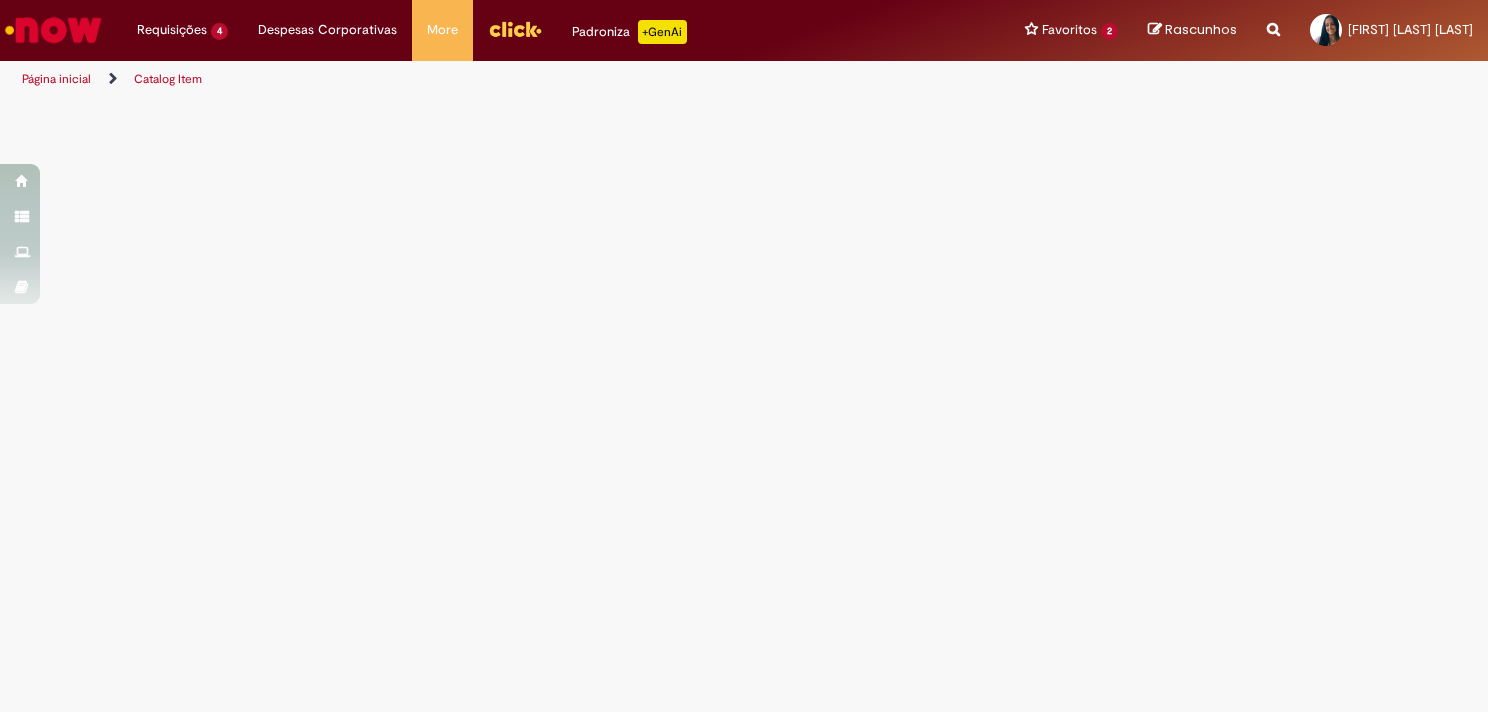 scroll, scrollTop: 0, scrollLeft: 0, axis: both 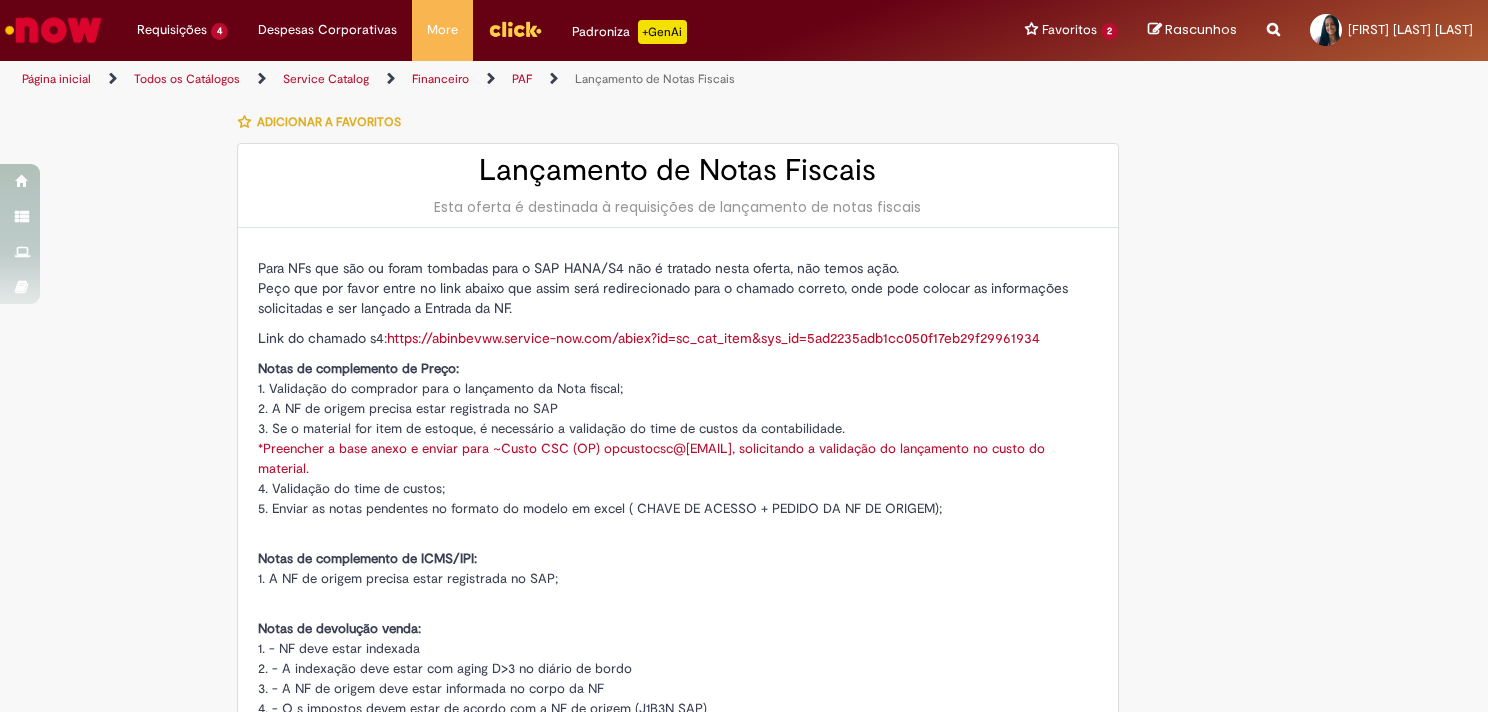 type on "********" 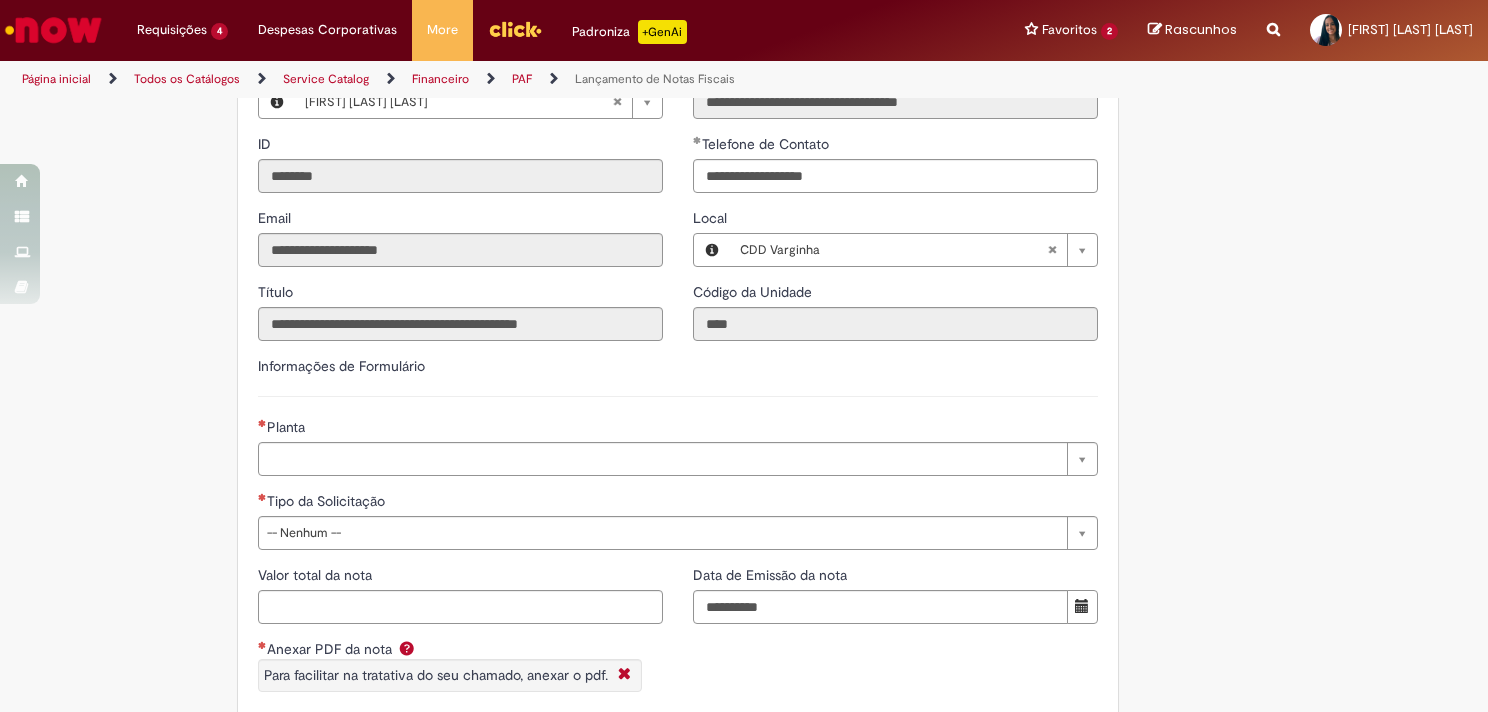 scroll, scrollTop: 1100, scrollLeft: 0, axis: vertical 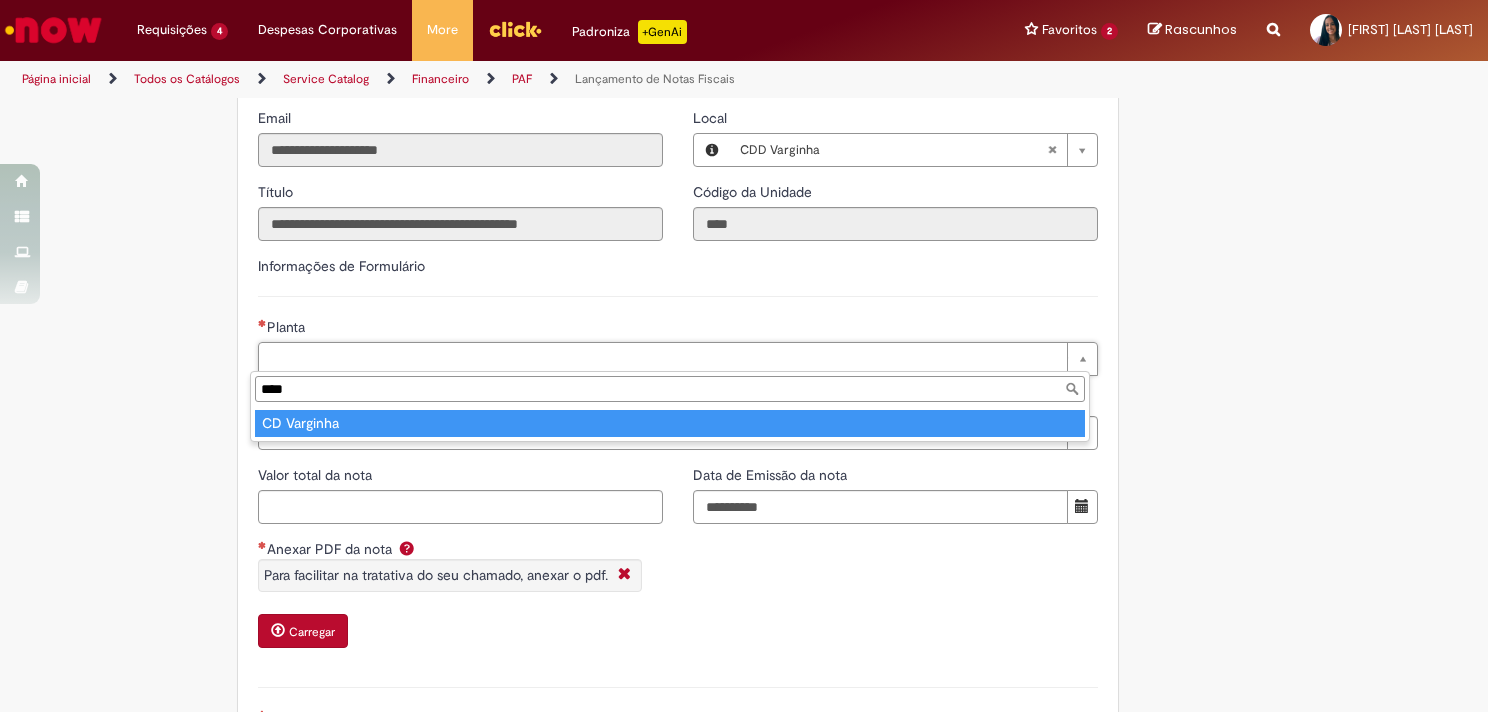 type on "****" 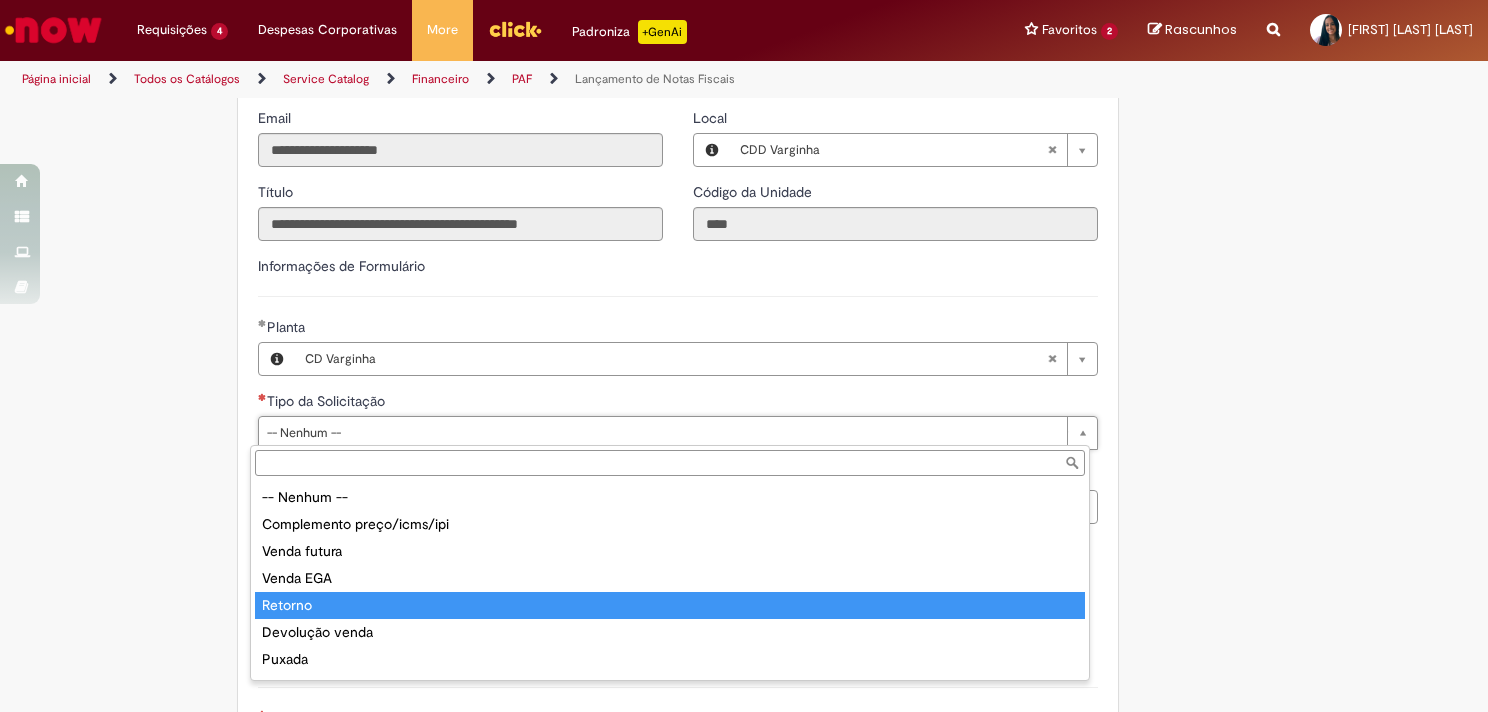 scroll, scrollTop: 78, scrollLeft: 0, axis: vertical 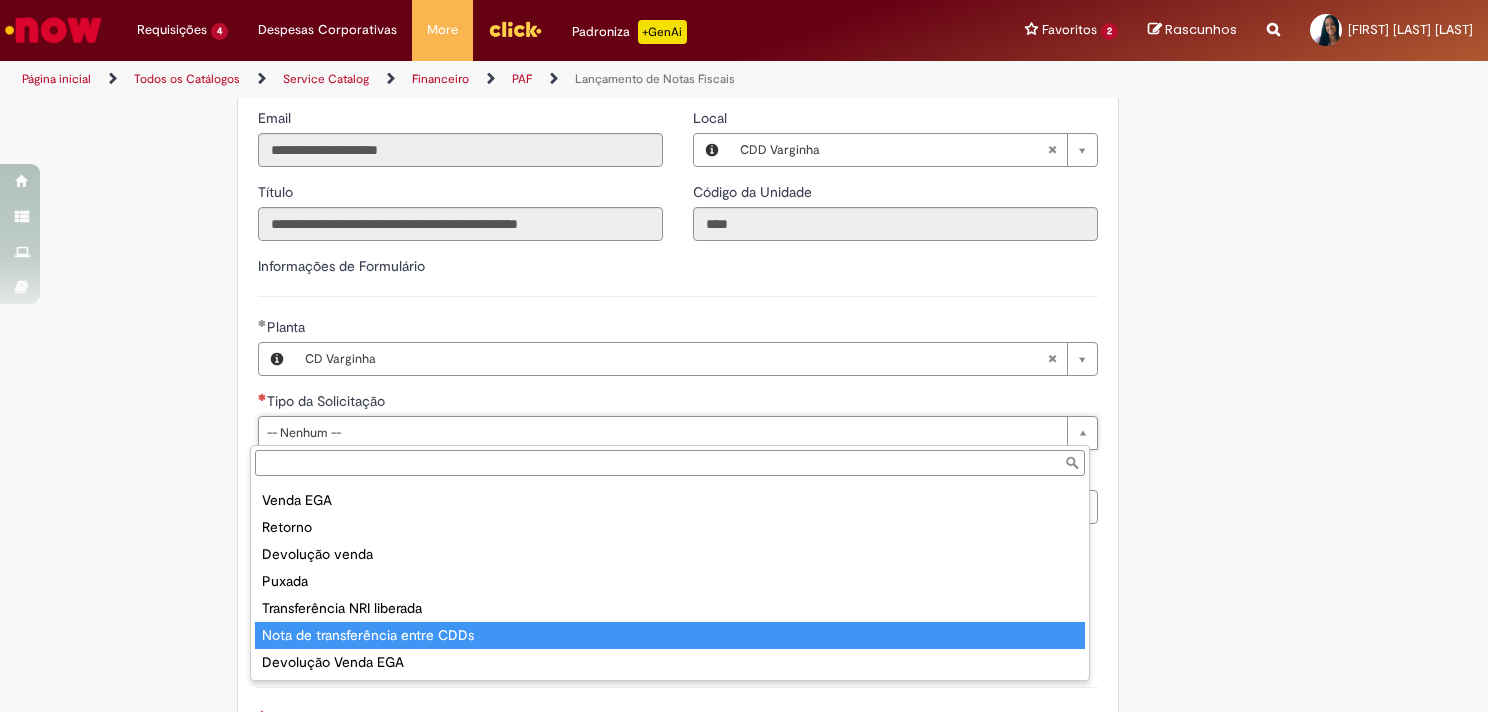 type on "**********" 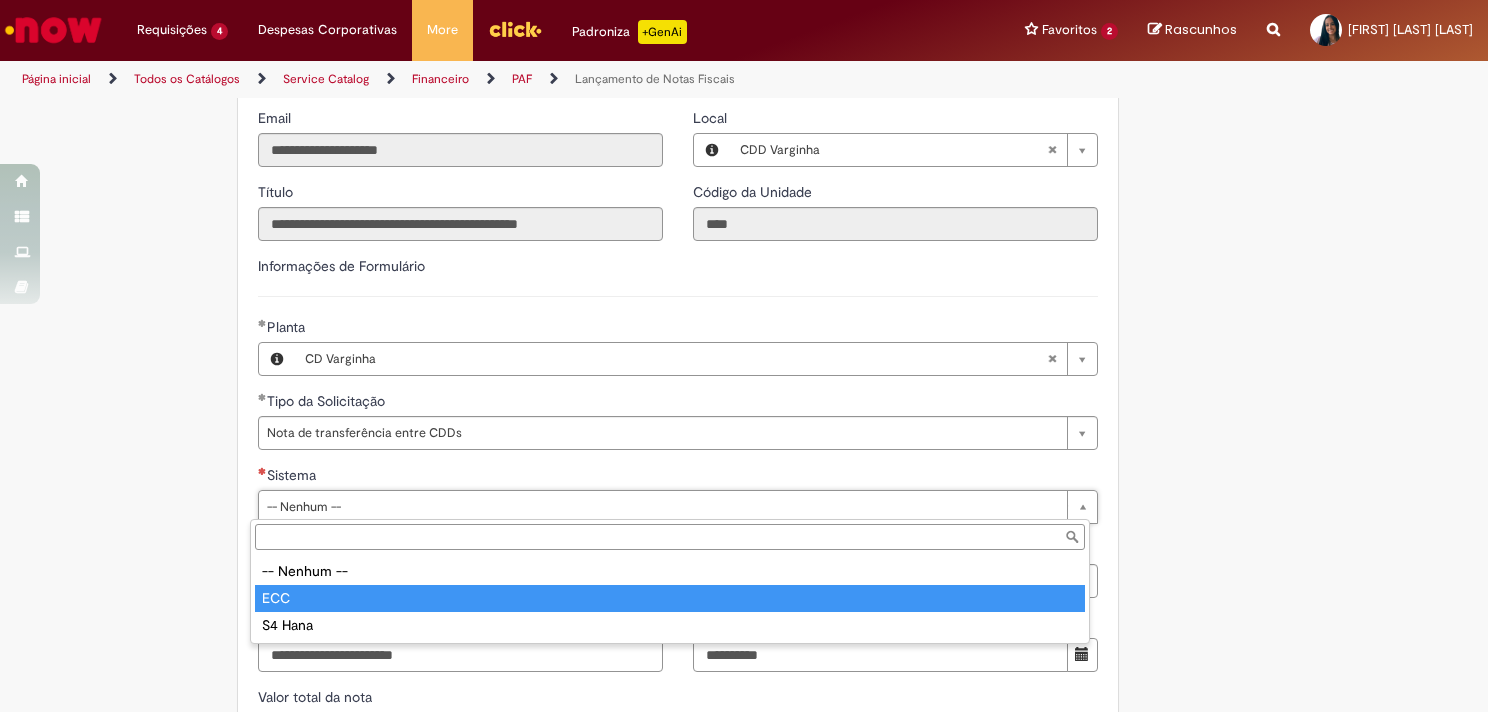 type on "***" 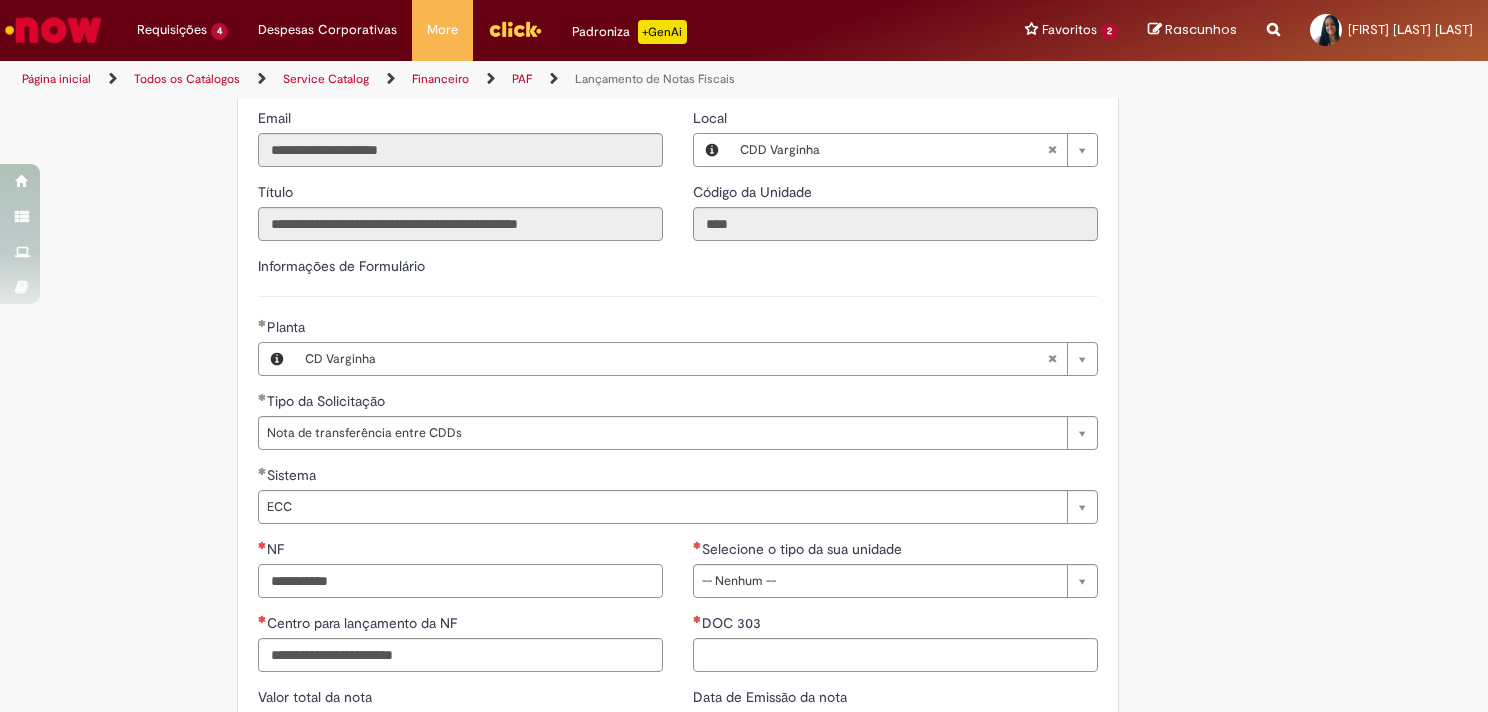 click on "NF" at bounding box center [460, 581] 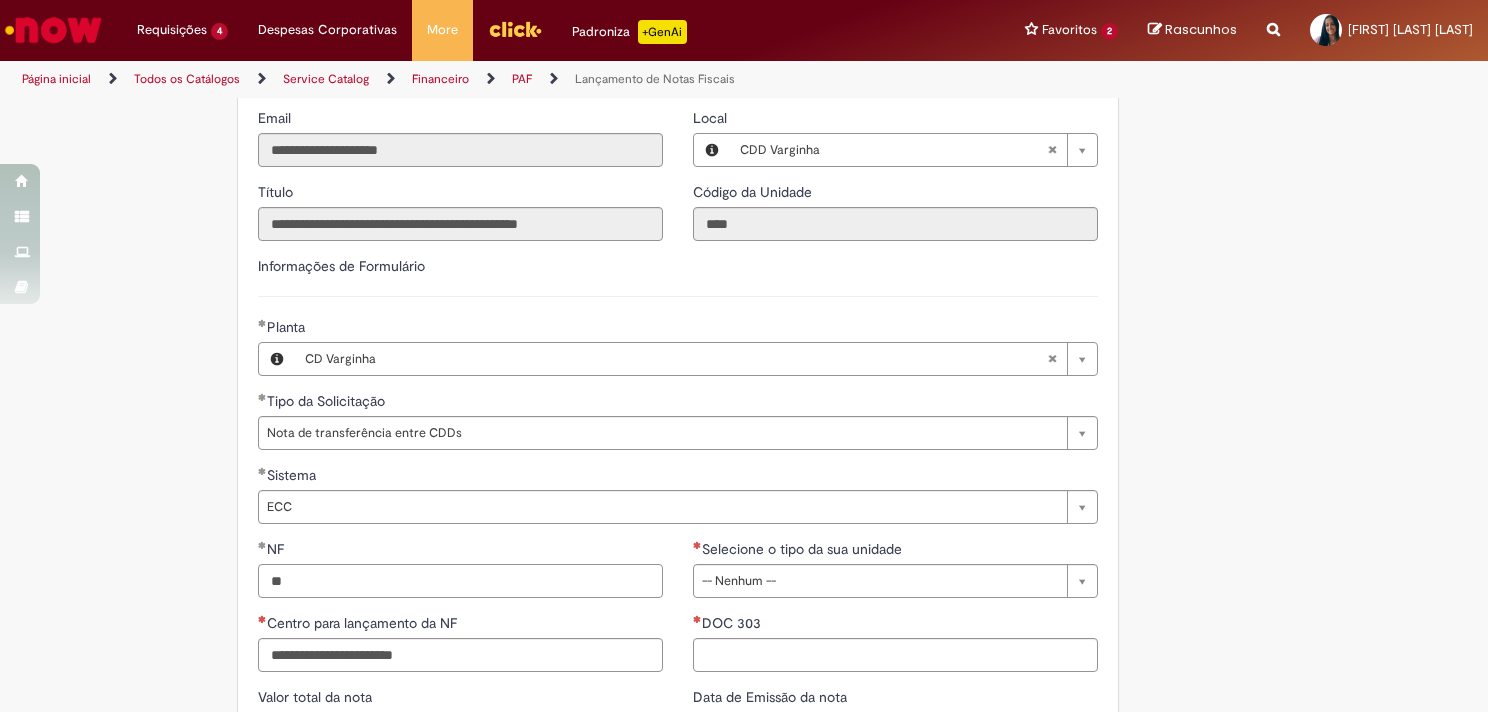type on "*" 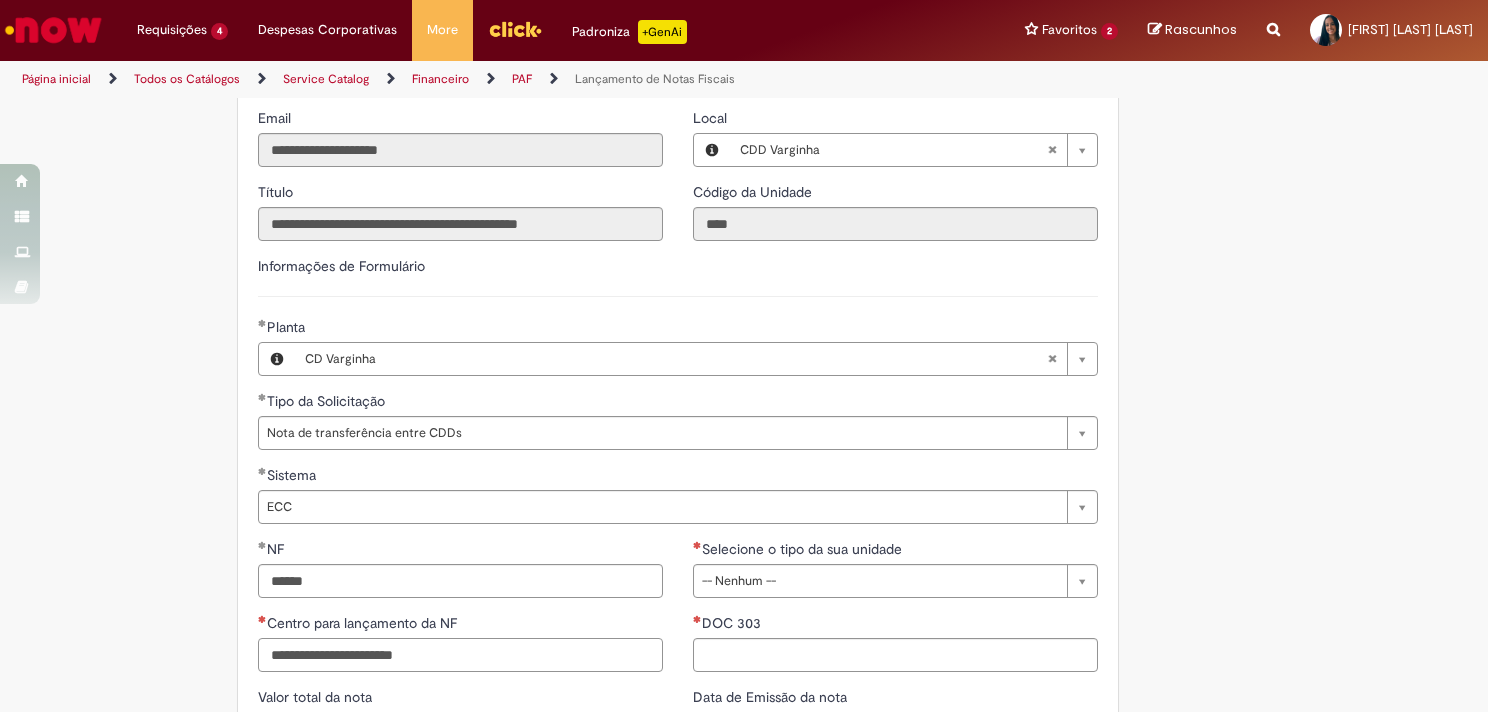 type on "*********" 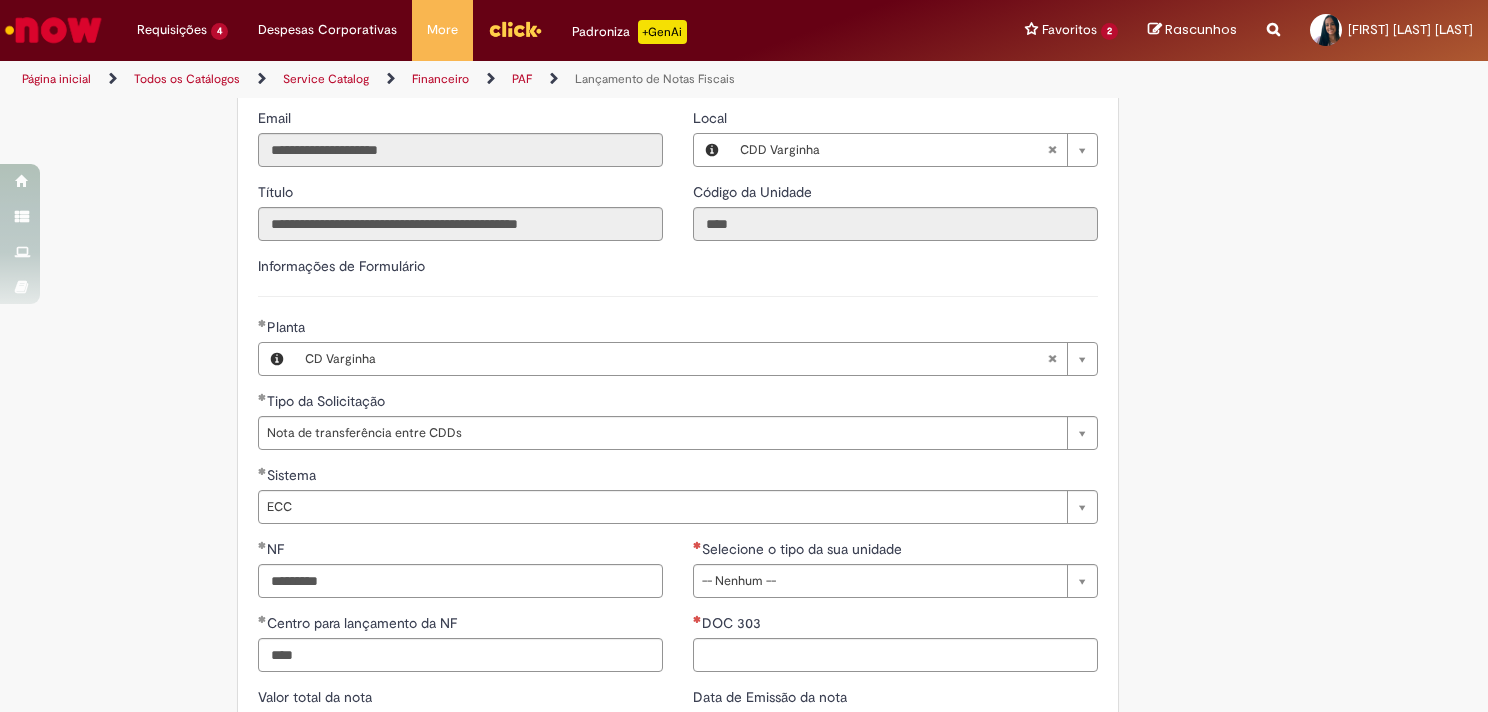 type on "****" 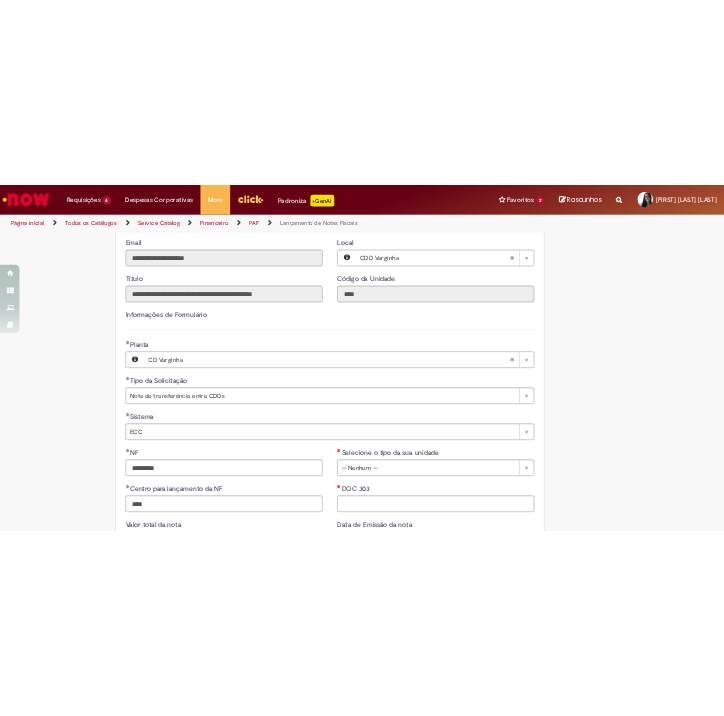 scroll, scrollTop: 1132, scrollLeft: 0, axis: vertical 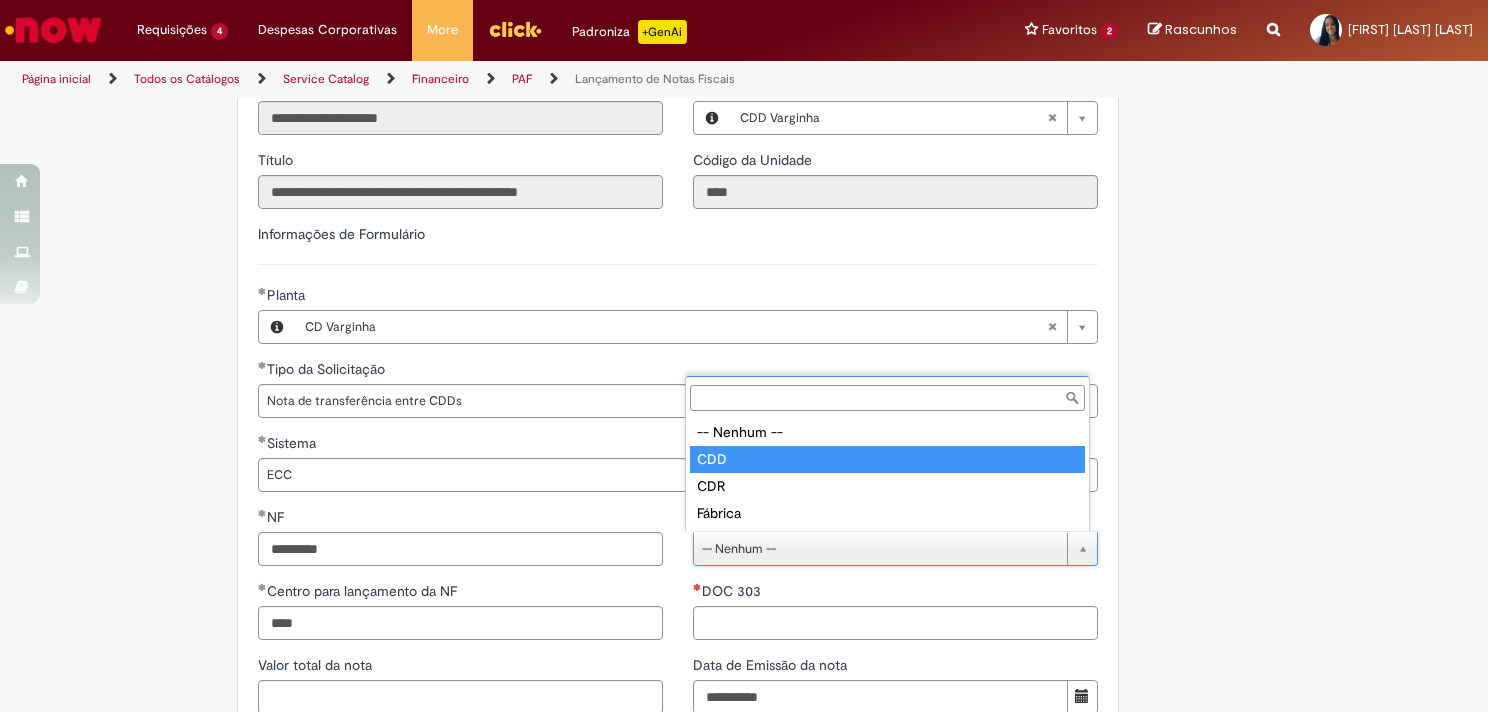 type on "***" 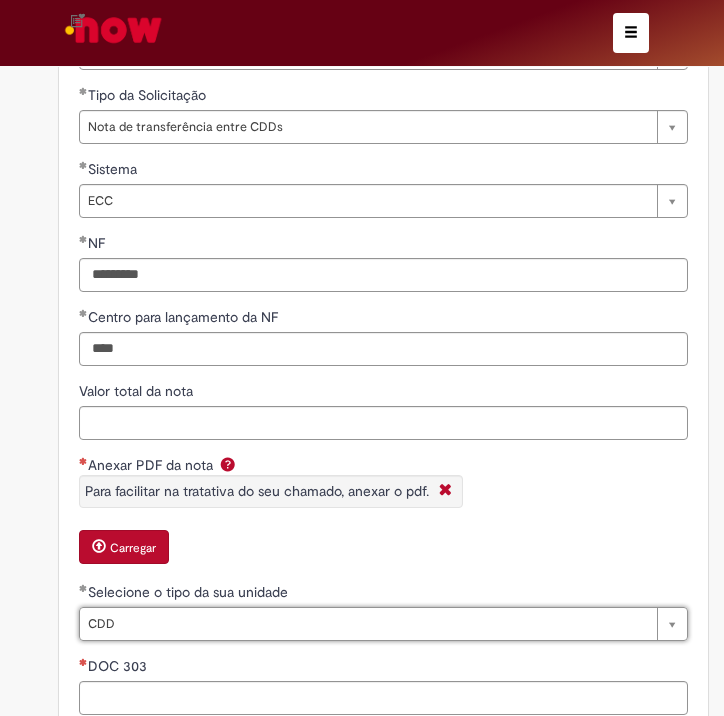 scroll, scrollTop: 1532, scrollLeft: 0, axis: vertical 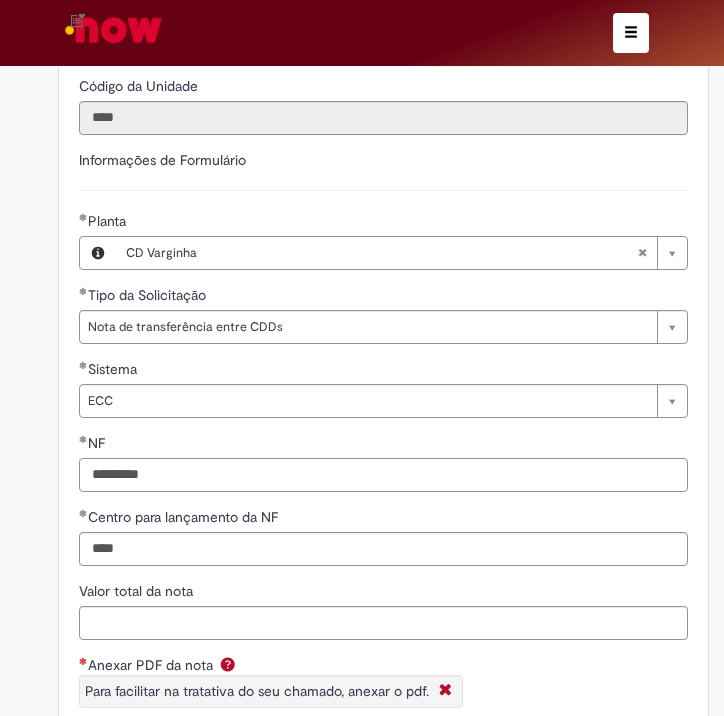 drag, startPoint x: 323, startPoint y: 461, endPoint x: 501, endPoint y: 459, distance: 178.01123 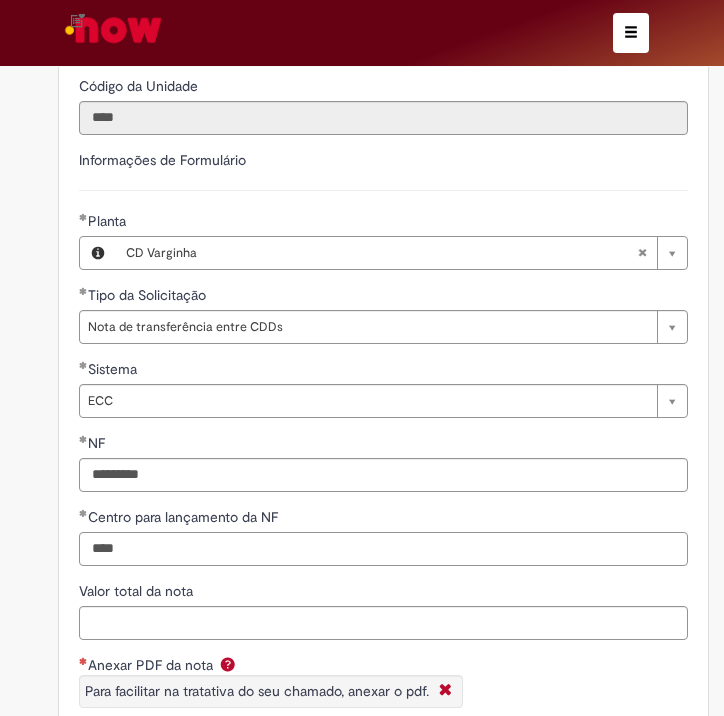 click on "****" at bounding box center (383, 549) 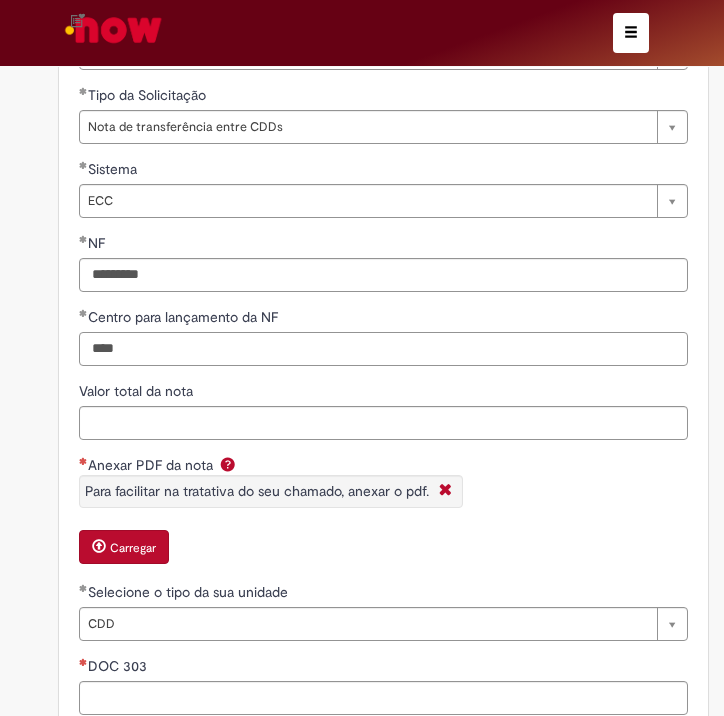scroll, scrollTop: 1832, scrollLeft: 0, axis: vertical 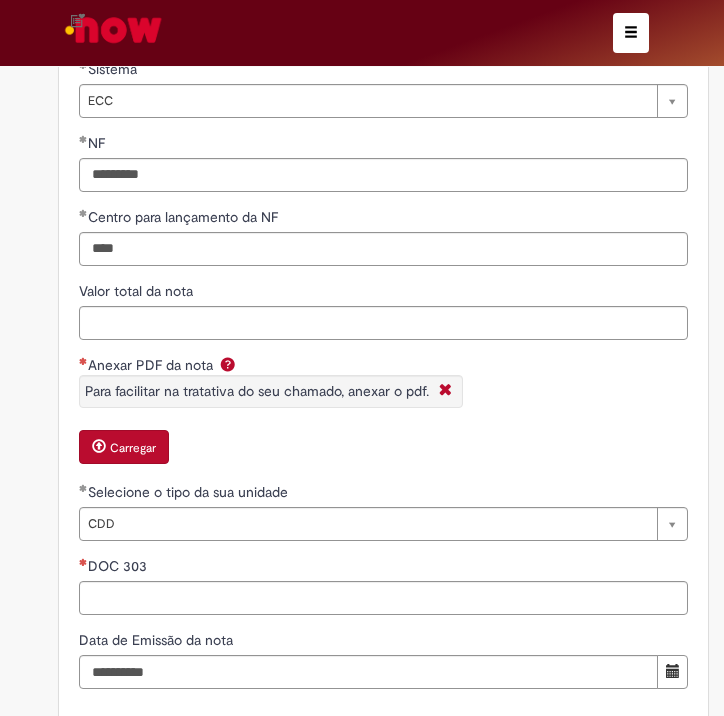 click on "Carregar" at bounding box center [124, 447] 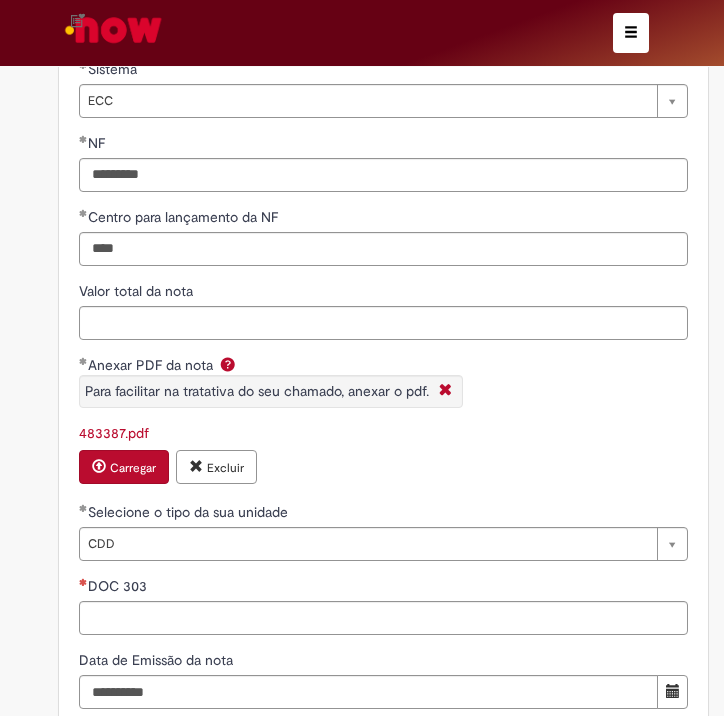 scroll, scrollTop: 1932, scrollLeft: 0, axis: vertical 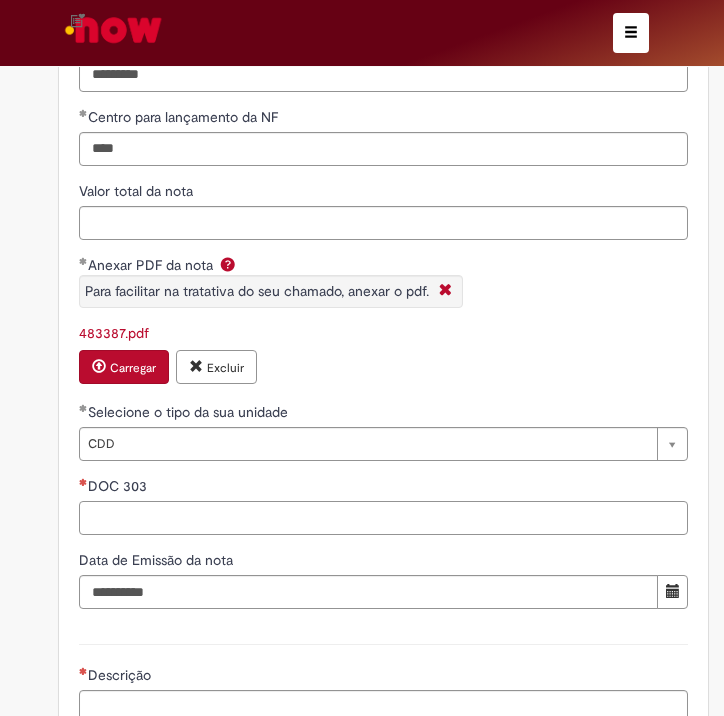 click on "DOC 303" at bounding box center (383, 518) 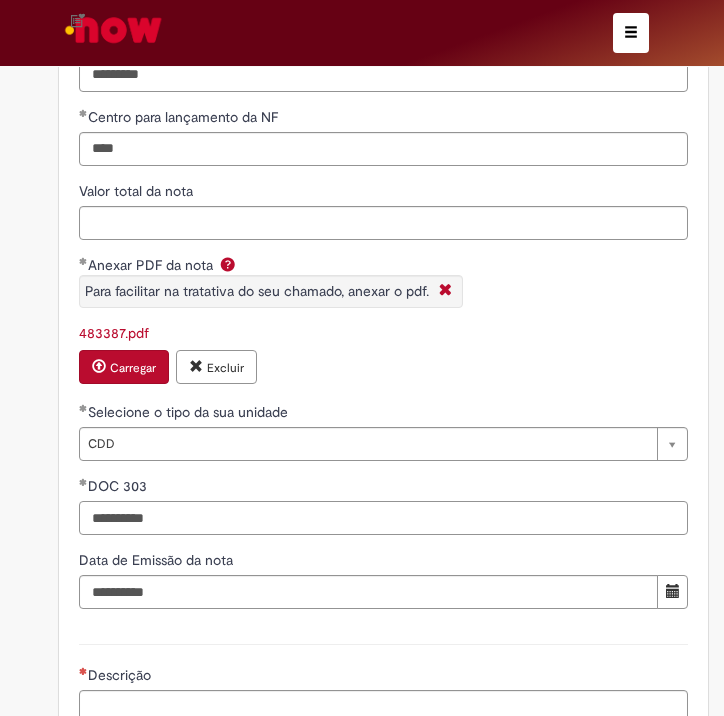 type on "**********" 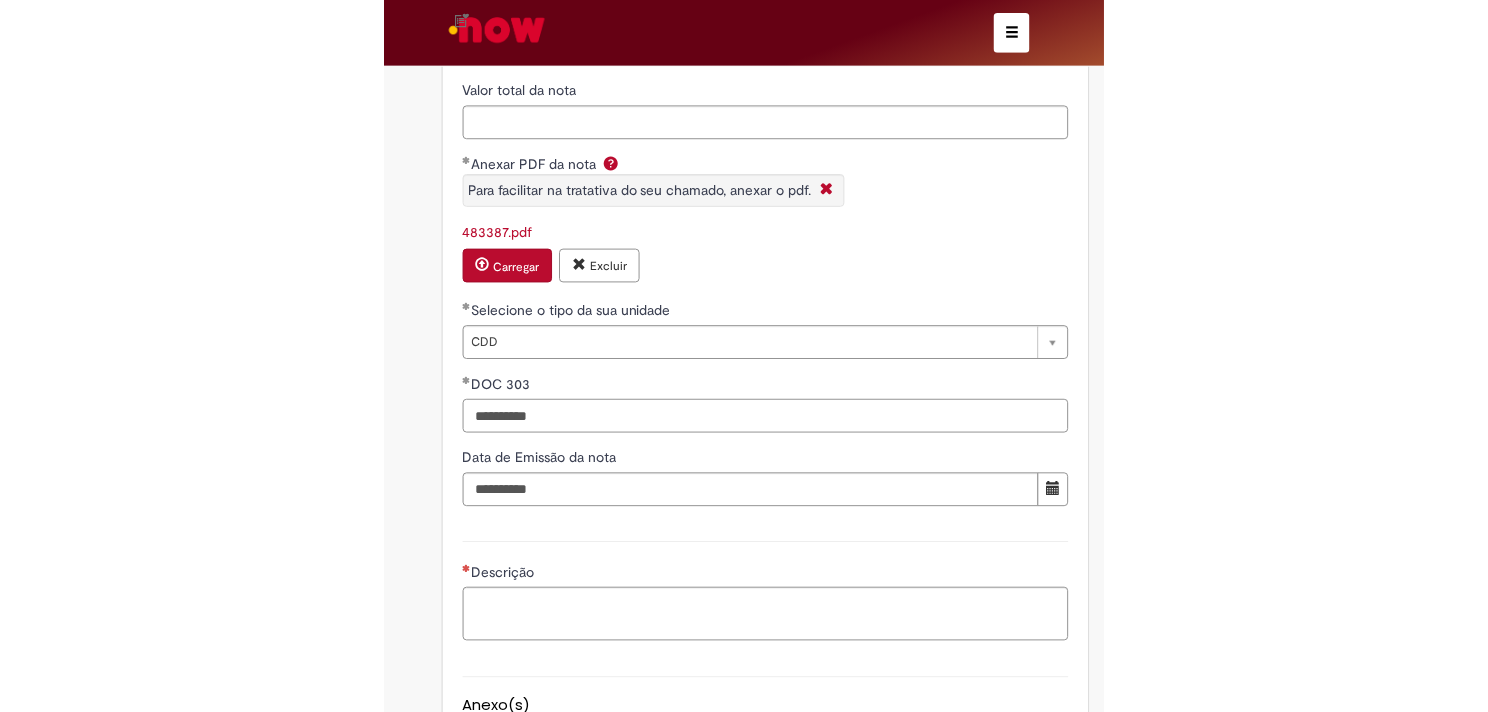 scroll, scrollTop: 2132, scrollLeft: 0, axis: vertical 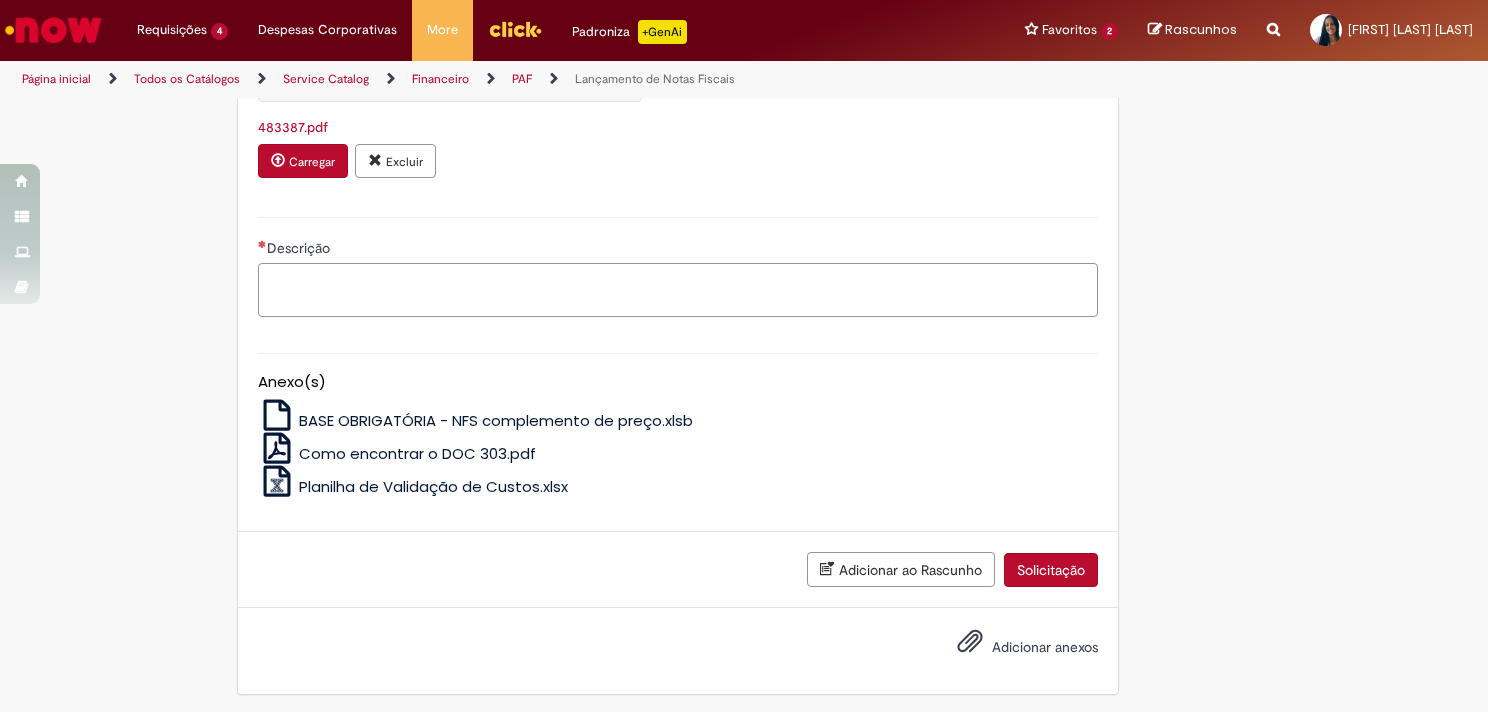 click on "Descrição" at bounding box center [678, 290] 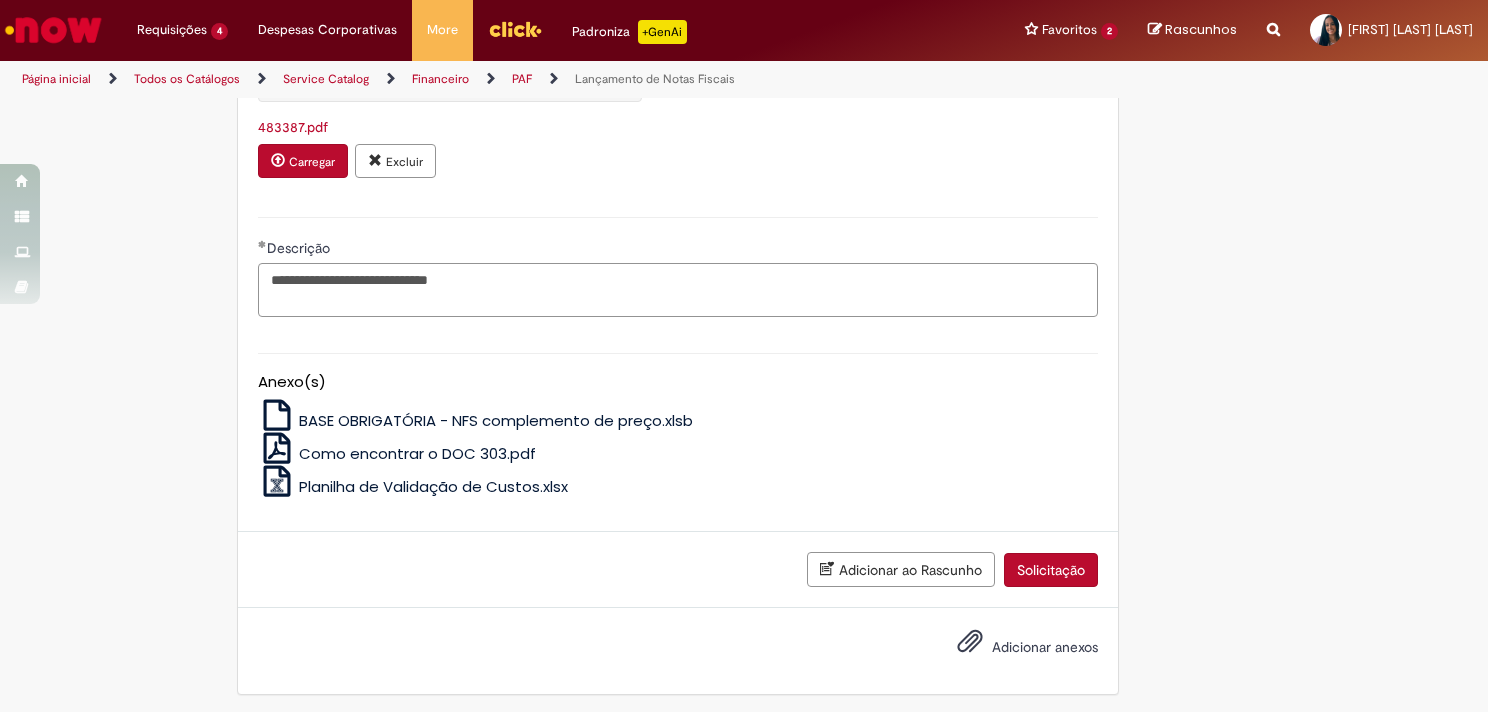 click on "**********" at bounding box center [678, 290] 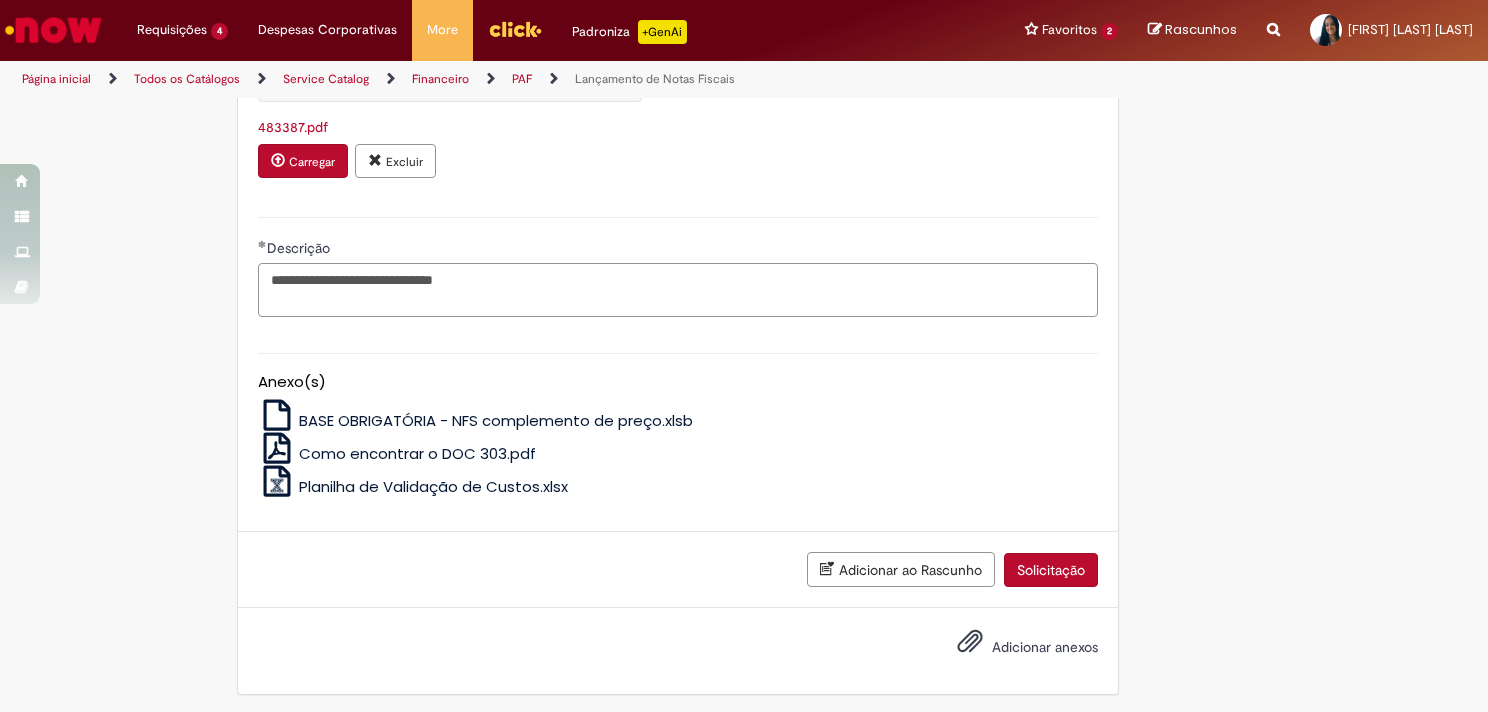 click on "**********" at bounding box center [678, 290] 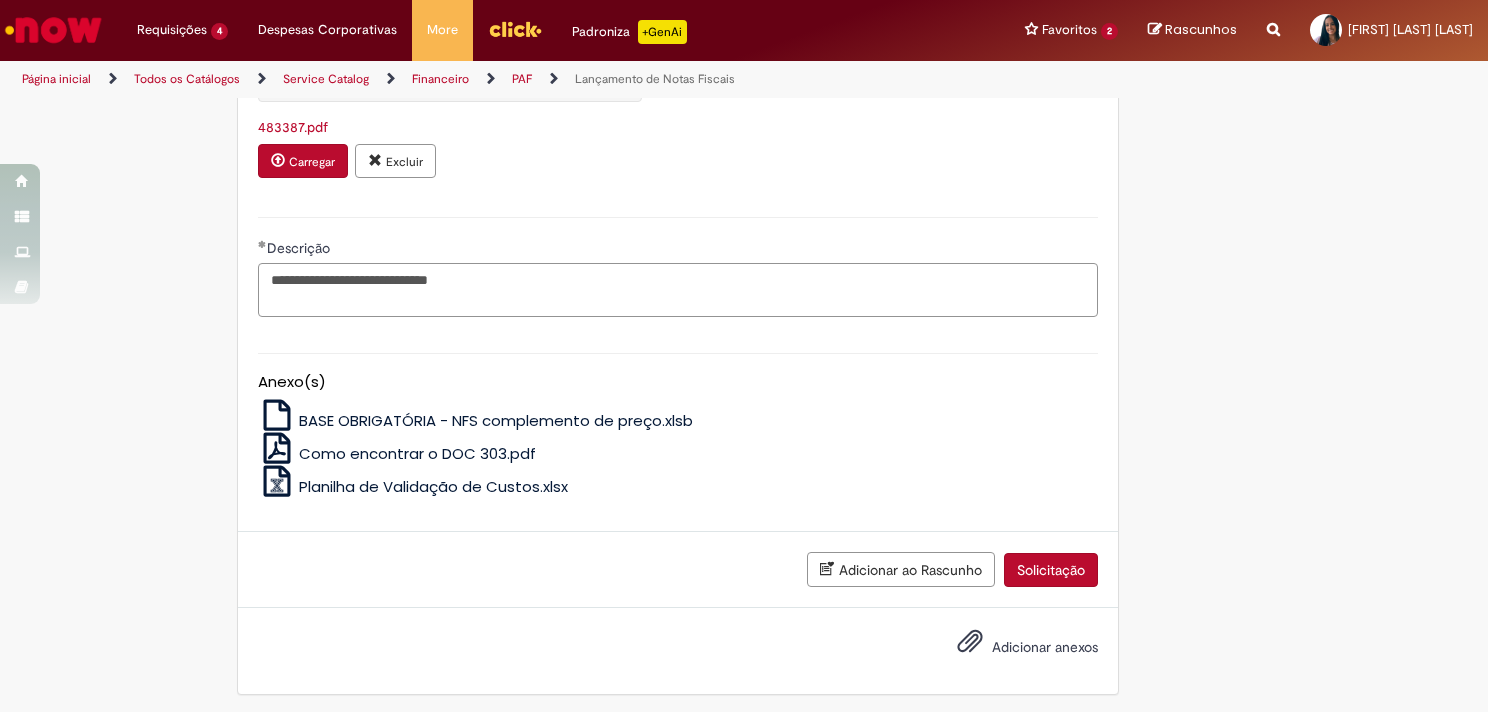 click on "**********" at bounding box center (678, 290) 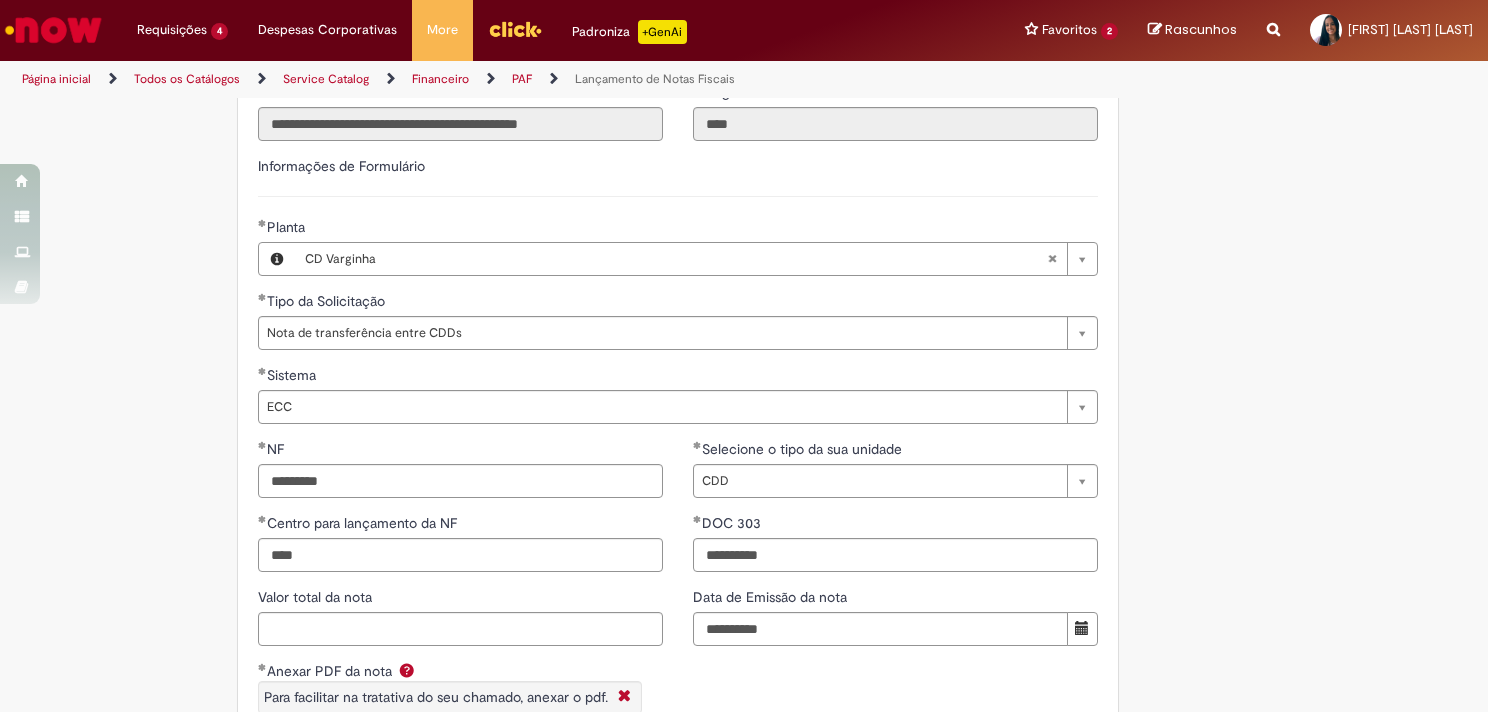 scroll, scrollTop: 1300, scrollLeft: 0, axis: vertical 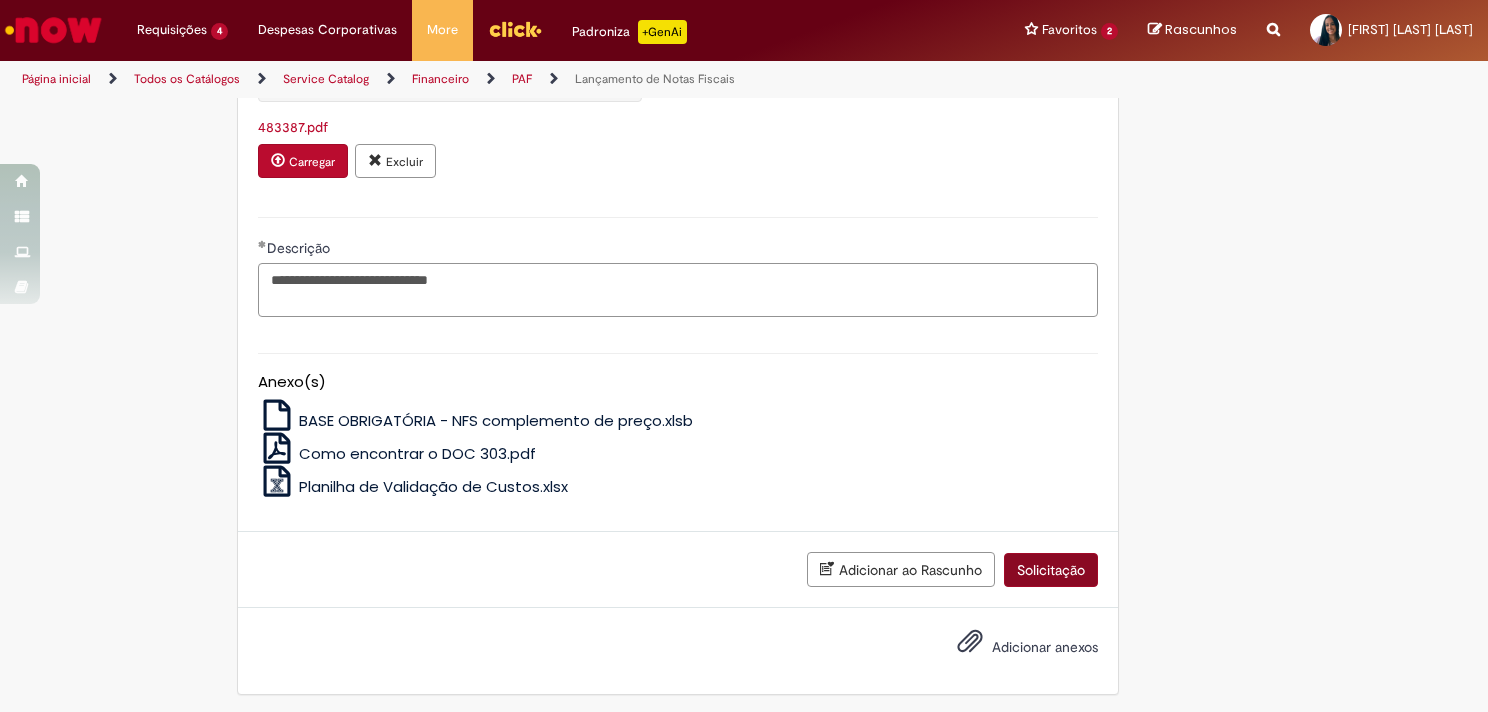type on "**********" 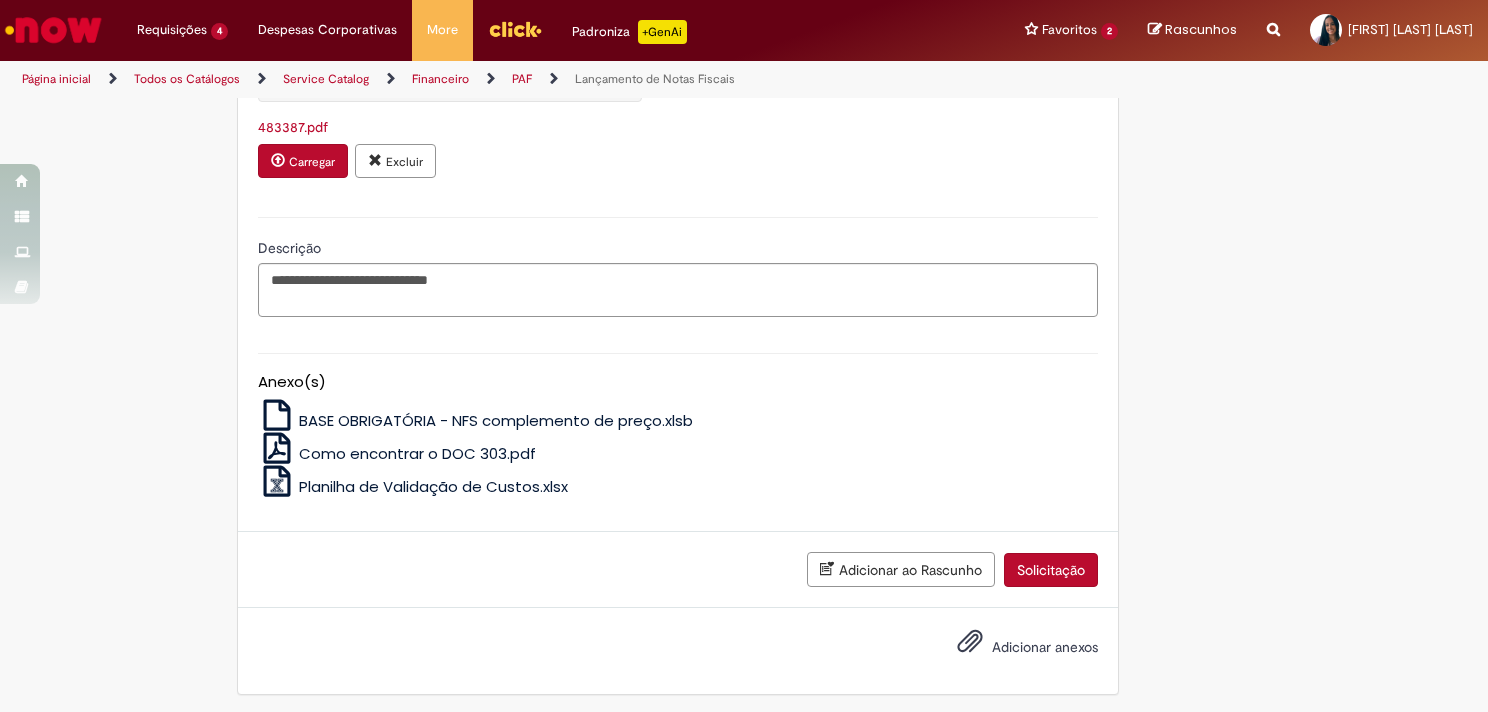 click on "Solicitação" at bounding box center [1051, 570] 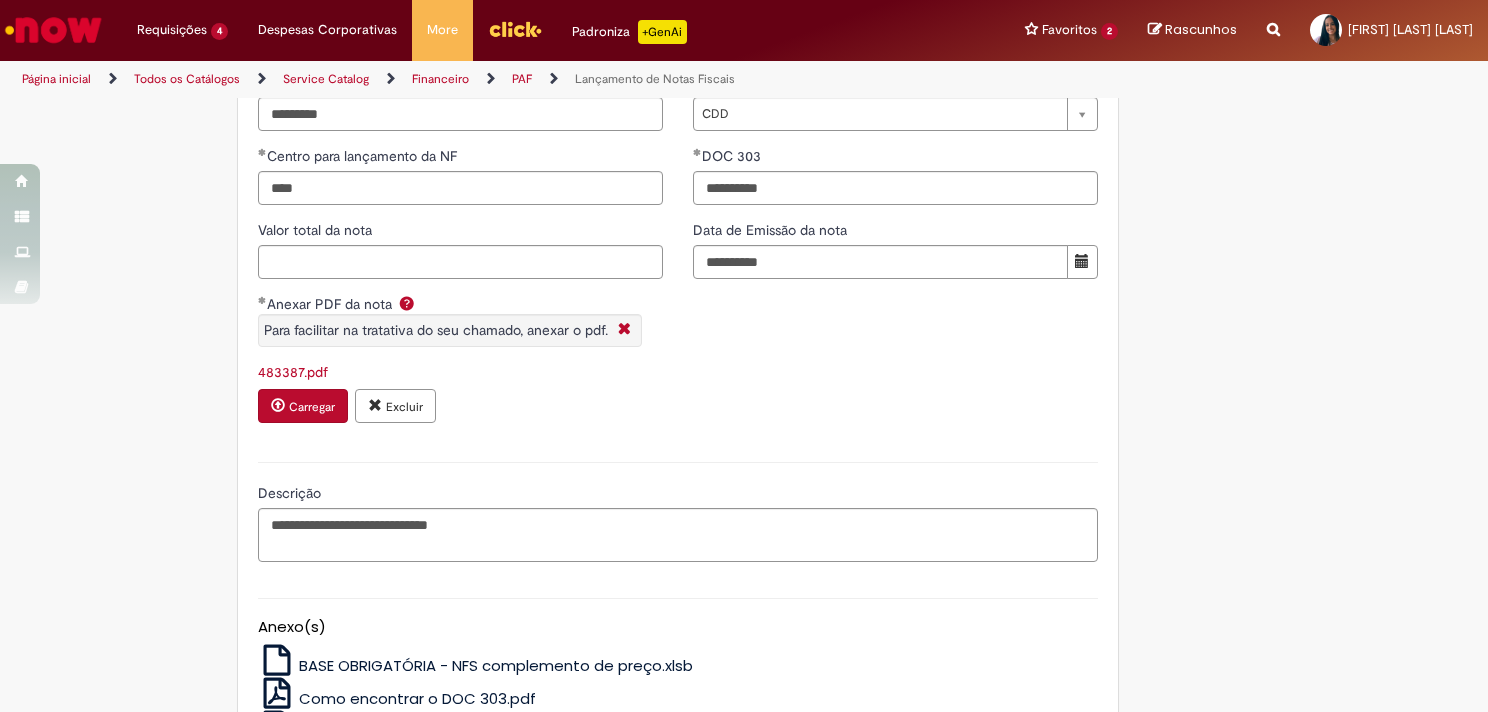 scroll, scrollTop: 1467, scrollLeft: 0, axis: vertical 